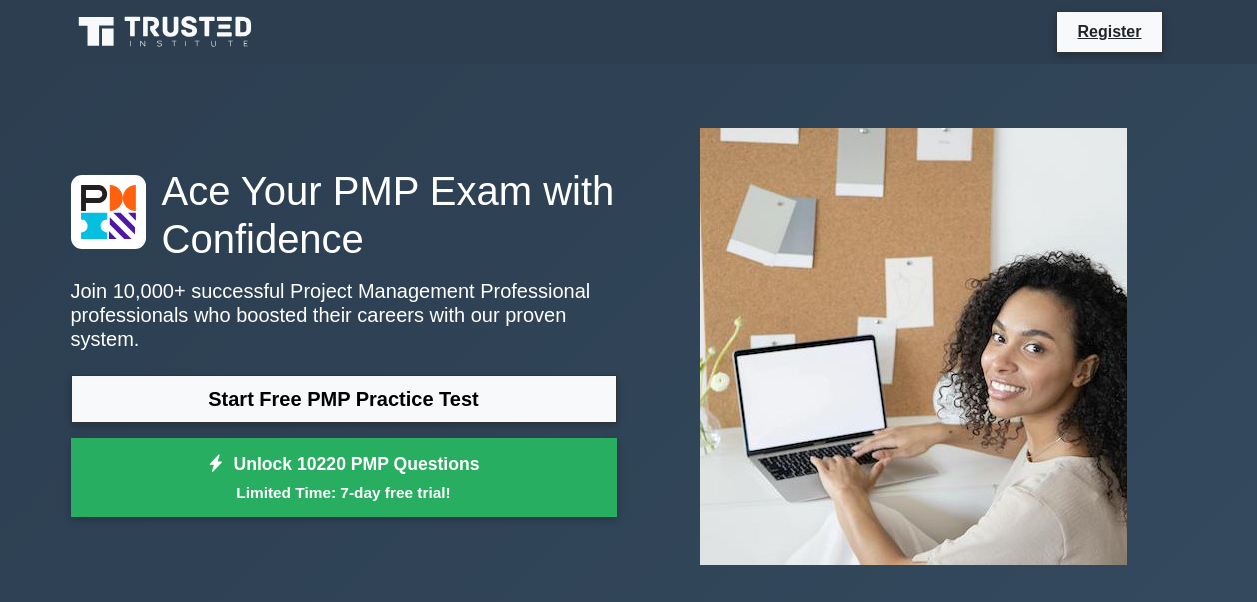 scroll, scrollTop: 0, scrollLeft: 0, axis: both 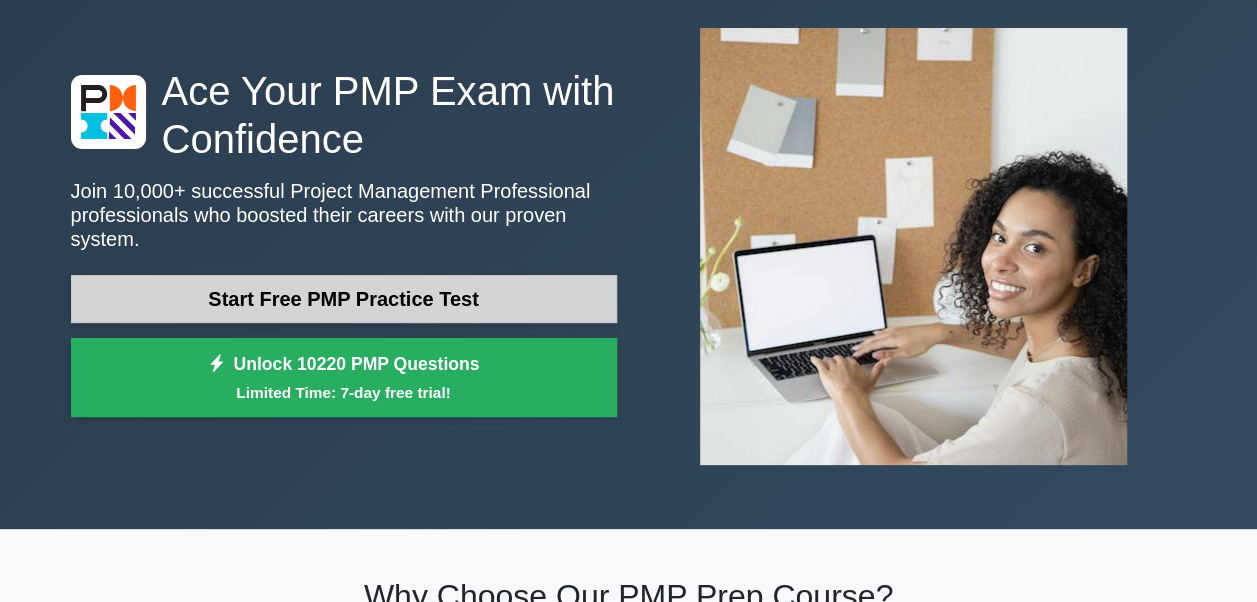 click on "Start Free PMP Practice Test" at bounding box center (344, 299) 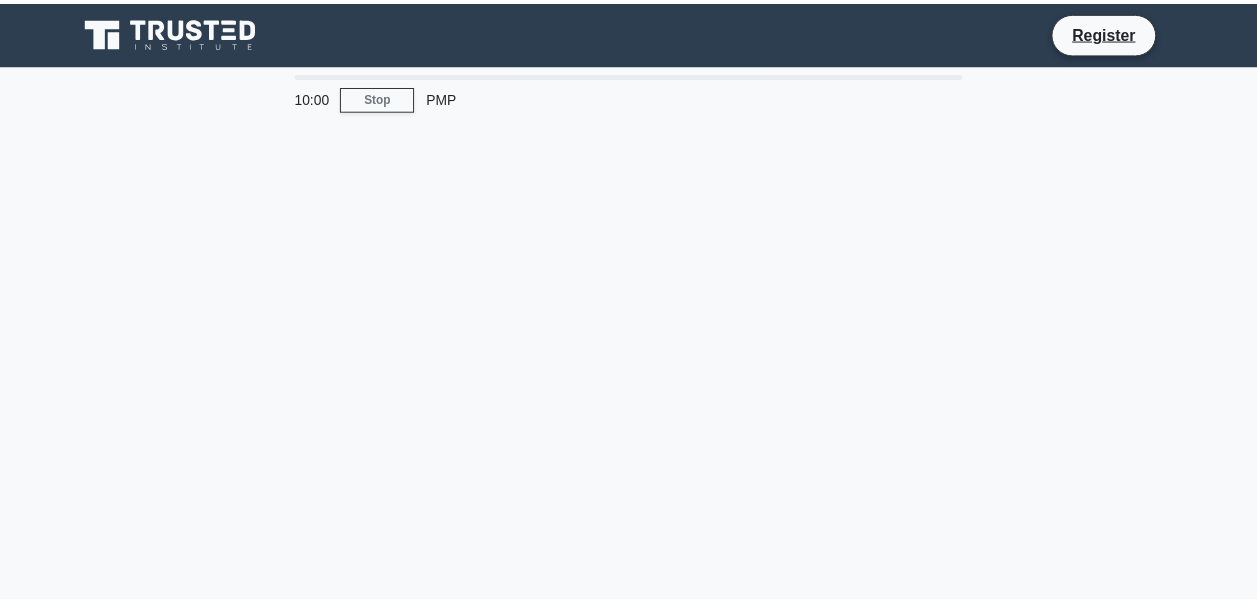 scroll, scrollTop: 0, scrollLeft: 0, axis: both 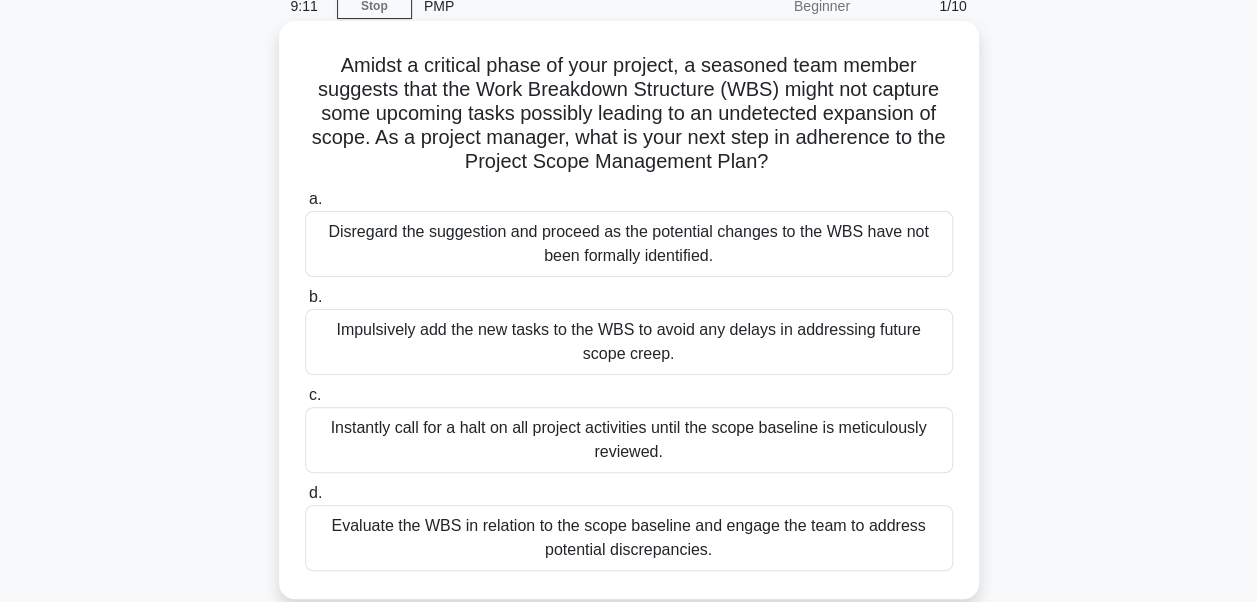 click on "Evaluate the WBS in relation to the scope baseline and engage the team to address potential discrepancies." at bounding box center [629, 538] 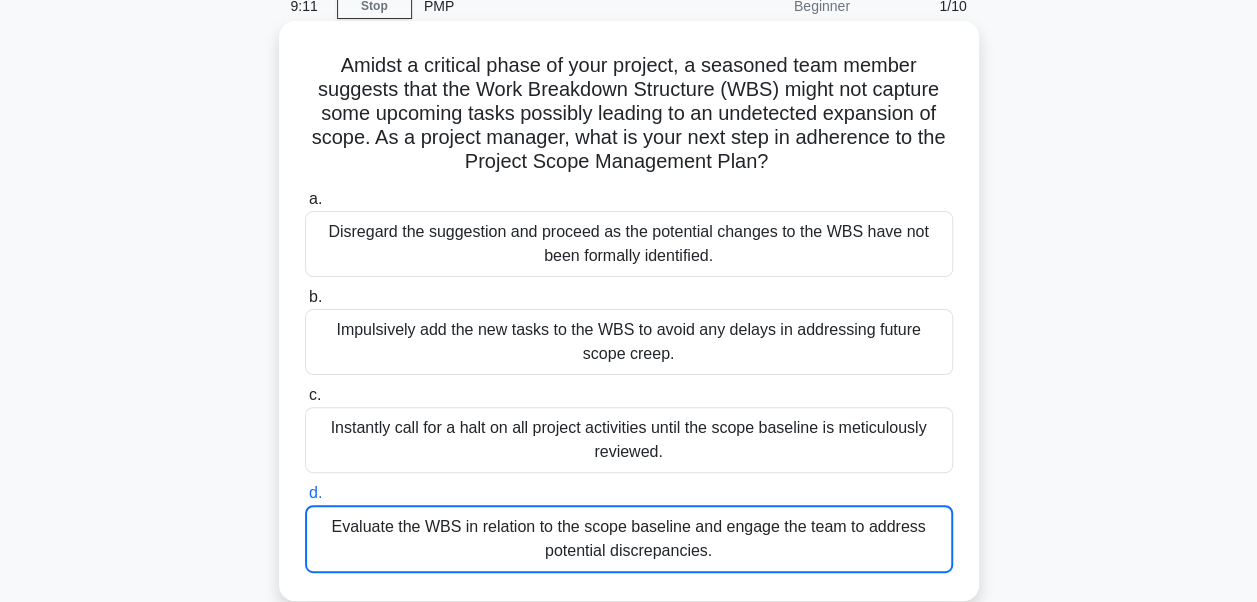 scroll, scrollTop: 0, scrollLeft: 0, axis: both 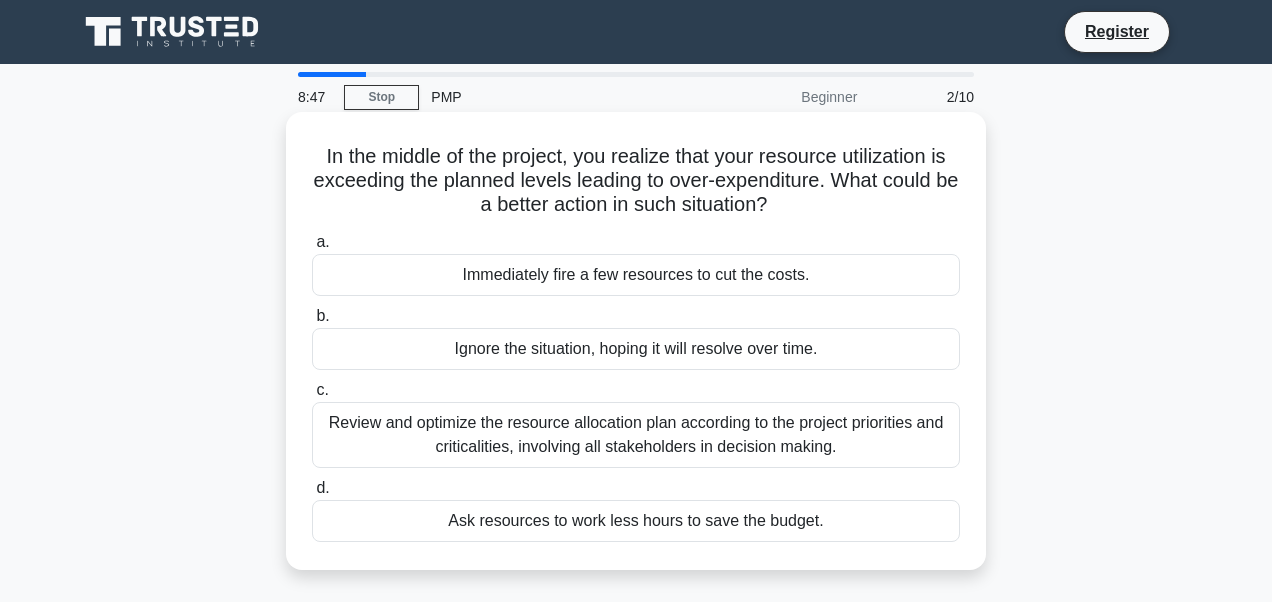 click on "Review and optimize the resource allocation plan according to the project priorities and criticalities, involving all stakeholders in decision making." at bounding box center [636, 435] 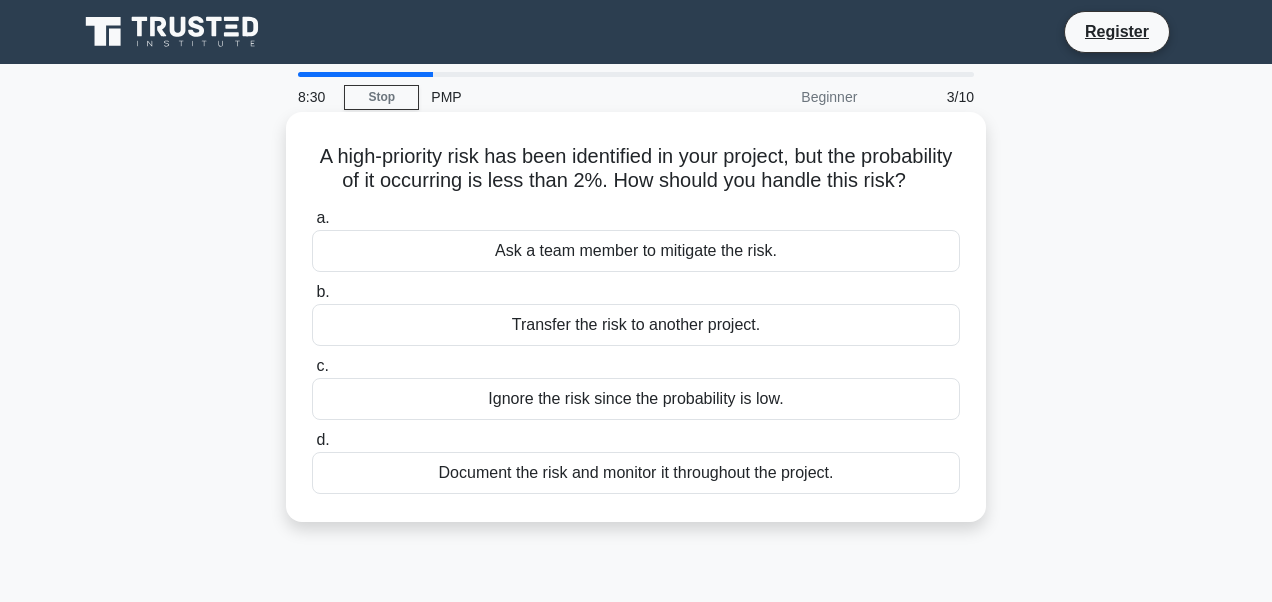 click on "Document the risk and monitor it throughout the project." at bounding box center [636, 473] 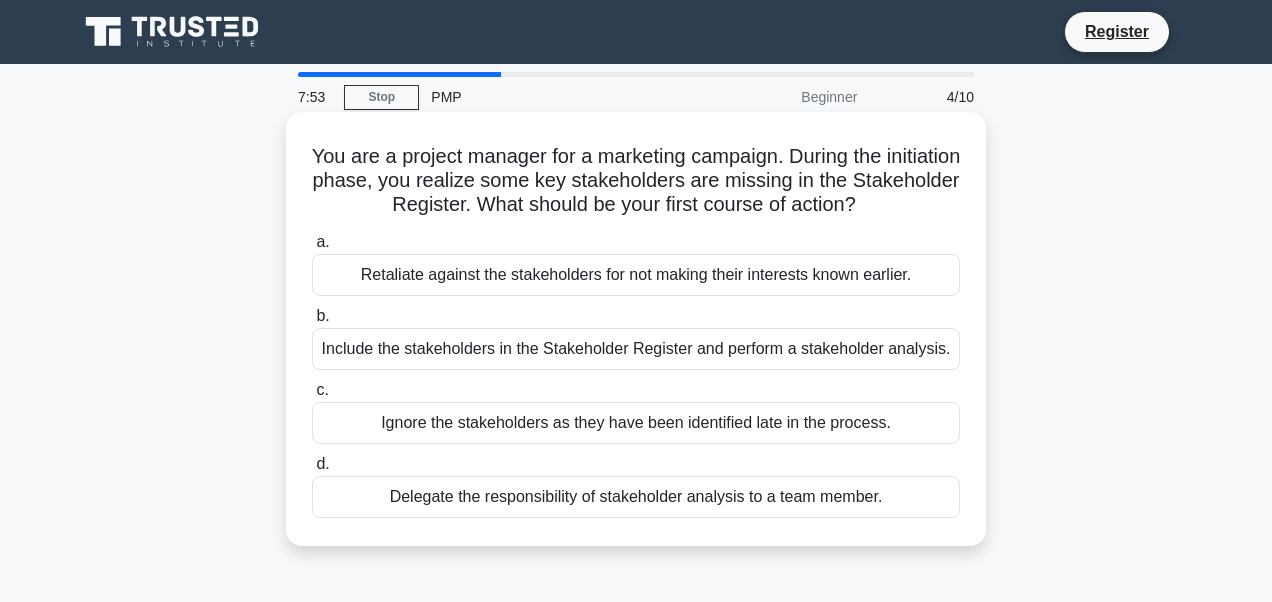 click on "Include the stakeholders in the Stakeholder Register and perform a stakeholder analysis." at bounding box center [636, 349] 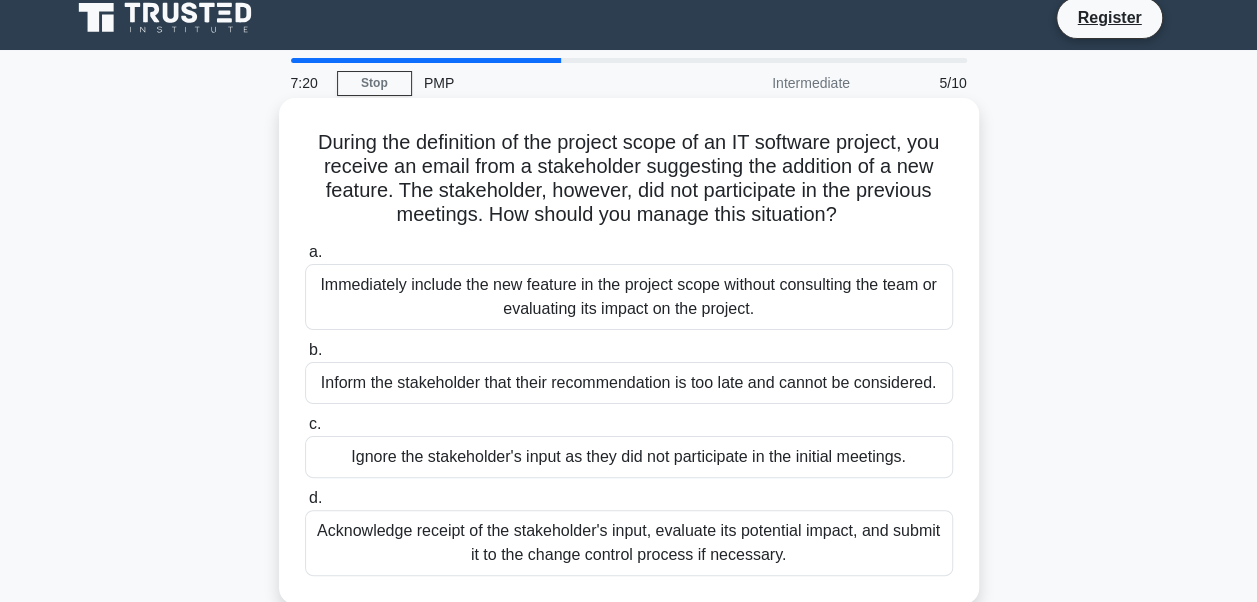 scroll, scrollTop: 19, scrollLeft: 0, axis: vertical 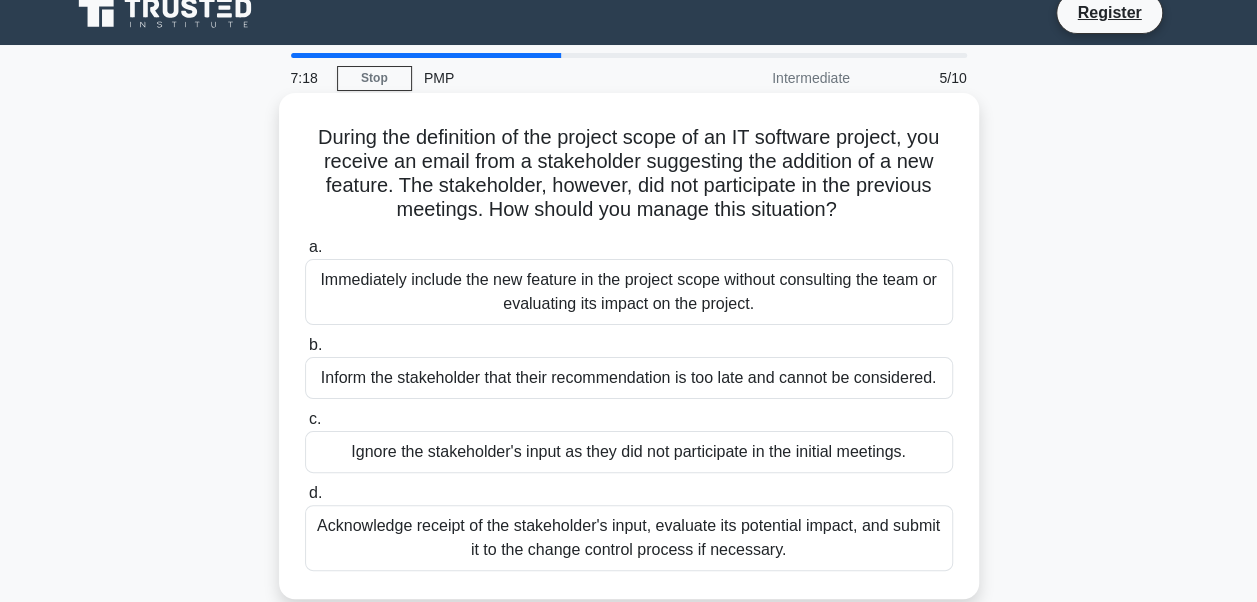 click on "Acknowledge receipt of the stakeholder's input, evaluate its potential impact, and submit it to the change control process if necessary." at bounding box center [629, 538] 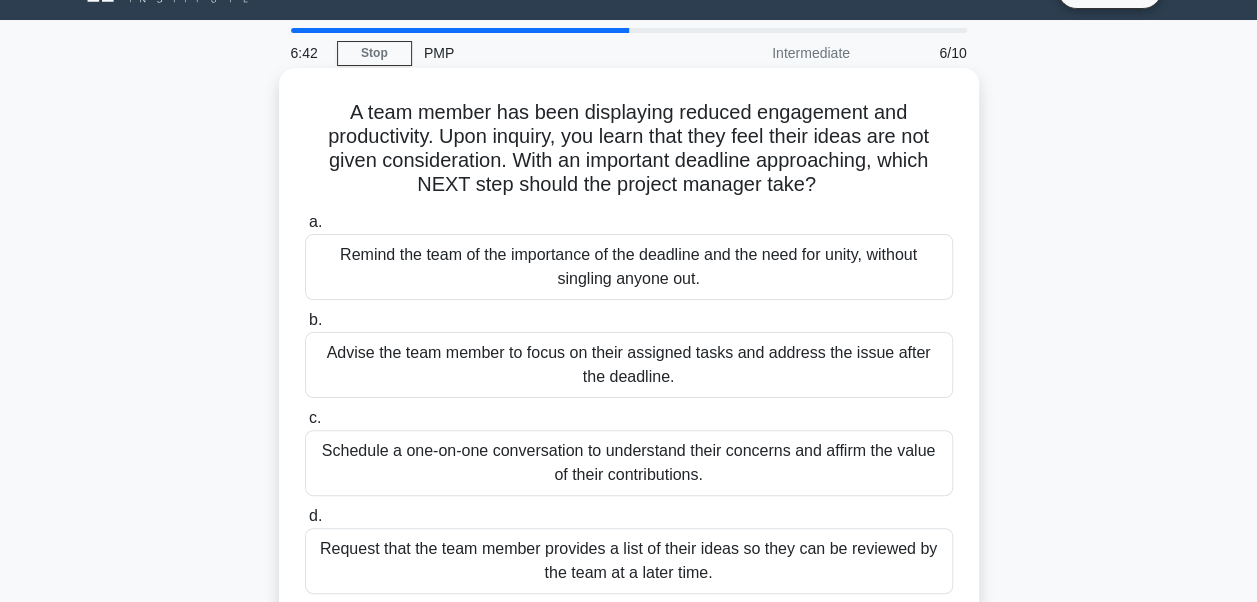 scroll, scrollTop: 67, scrollLeft: 0, axis: vertical 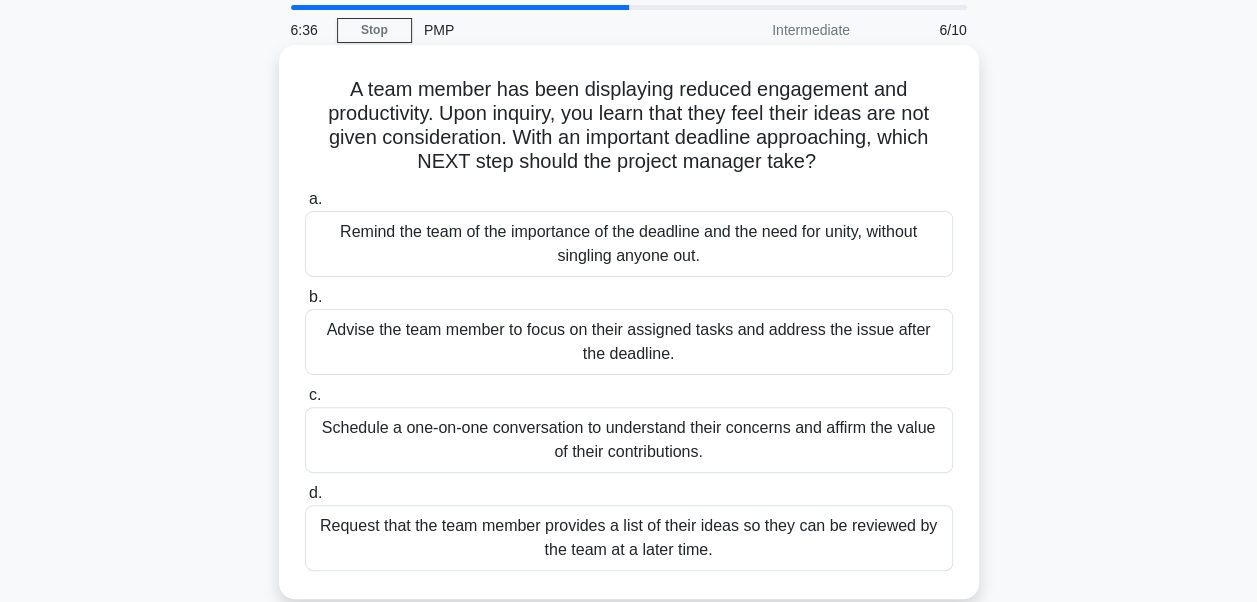 click on "Schedule a one-on-one conversation to understand their concerns and affirm the value of their contributions." at bounding box center [629, 440] 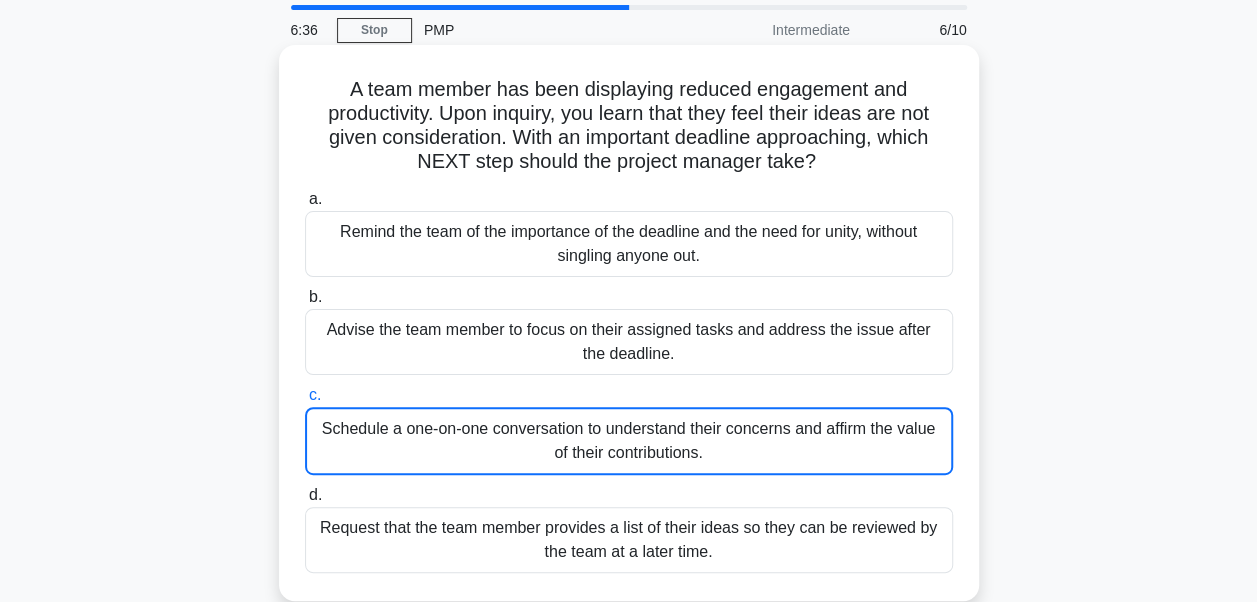 scroll, scrollTop: 0, scrollLeft: 0, axis: both 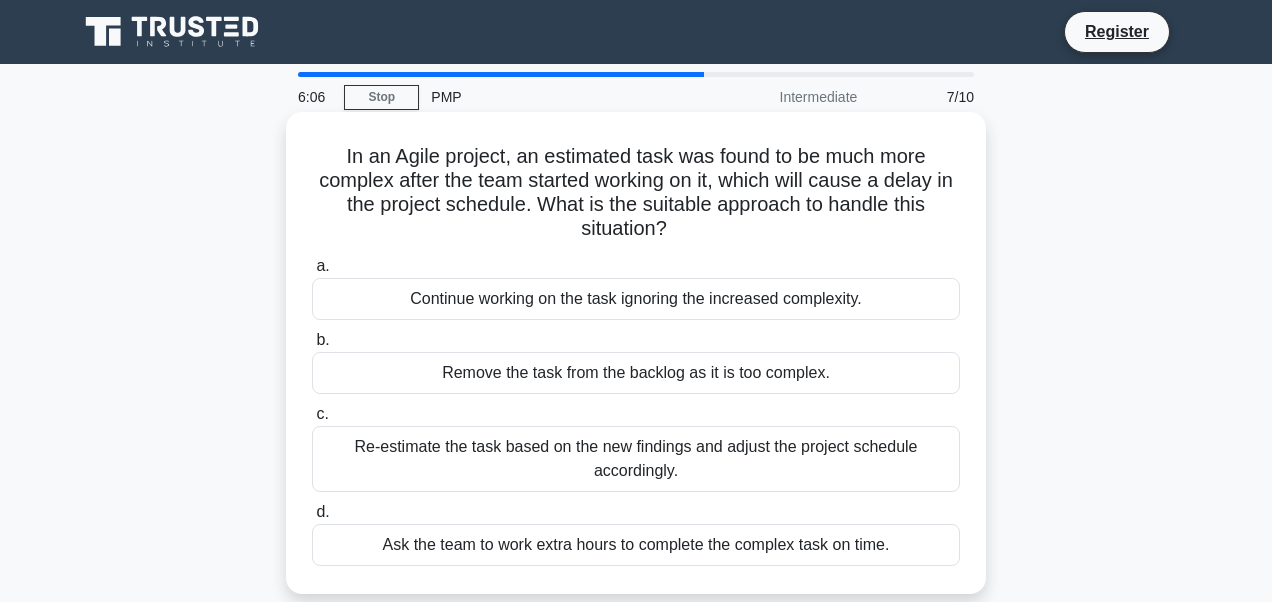 click on "Re-estimate the task based on the new findings and adjust the project schedule accordingly." at bounding box center [636, 459] 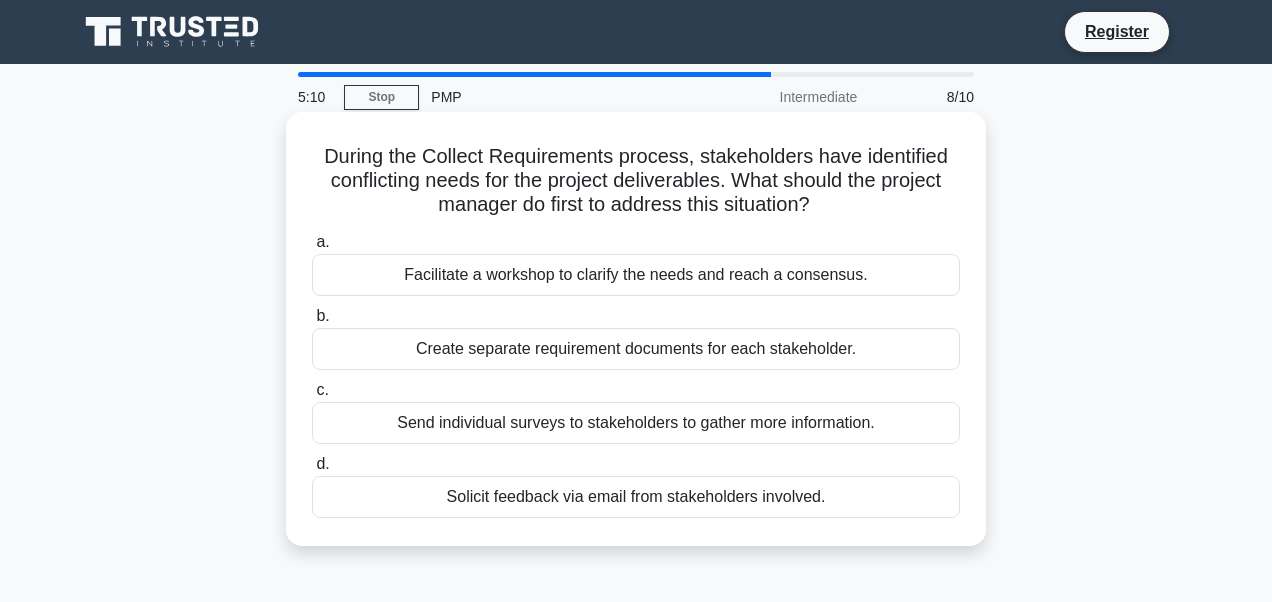 click on "Facilitate a workshop to clarify the needs and reach a consensus." at bounding box center [636, 275] 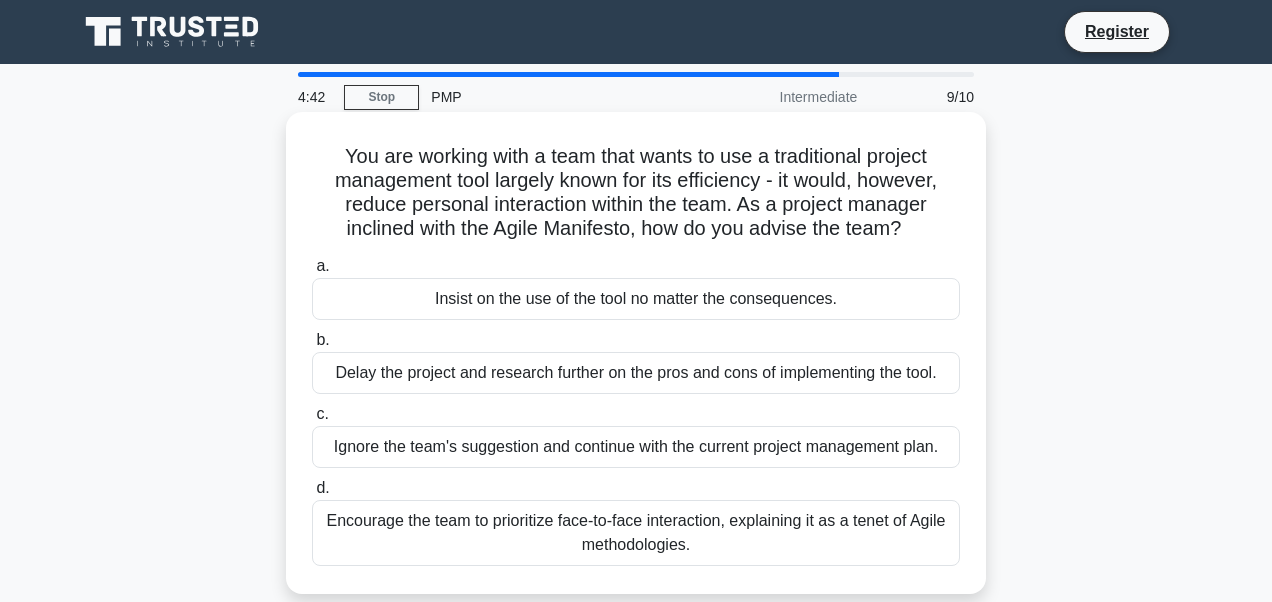 click on "Encourage the team to prioritize face-to-face interaction, explaining it as a tenet of Agile methodologies." at bounding box center (636, 533) 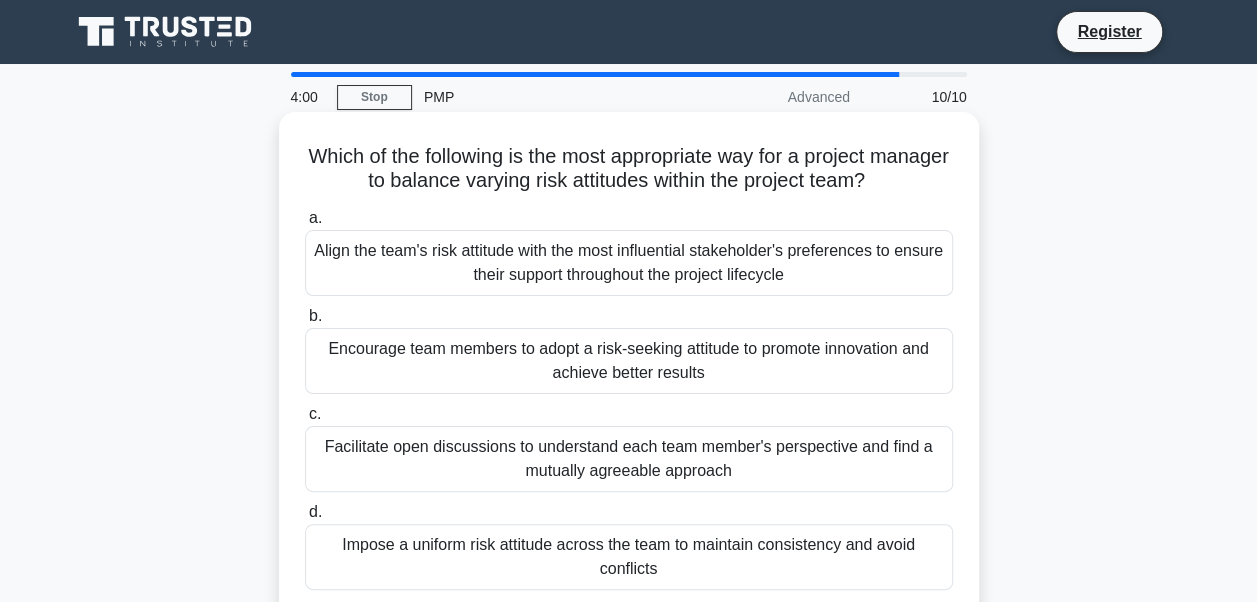 click on "Facilitate open discussions to understand each team member's perspective and find a mutually agreeable approach" at bounding box center [629, 459] 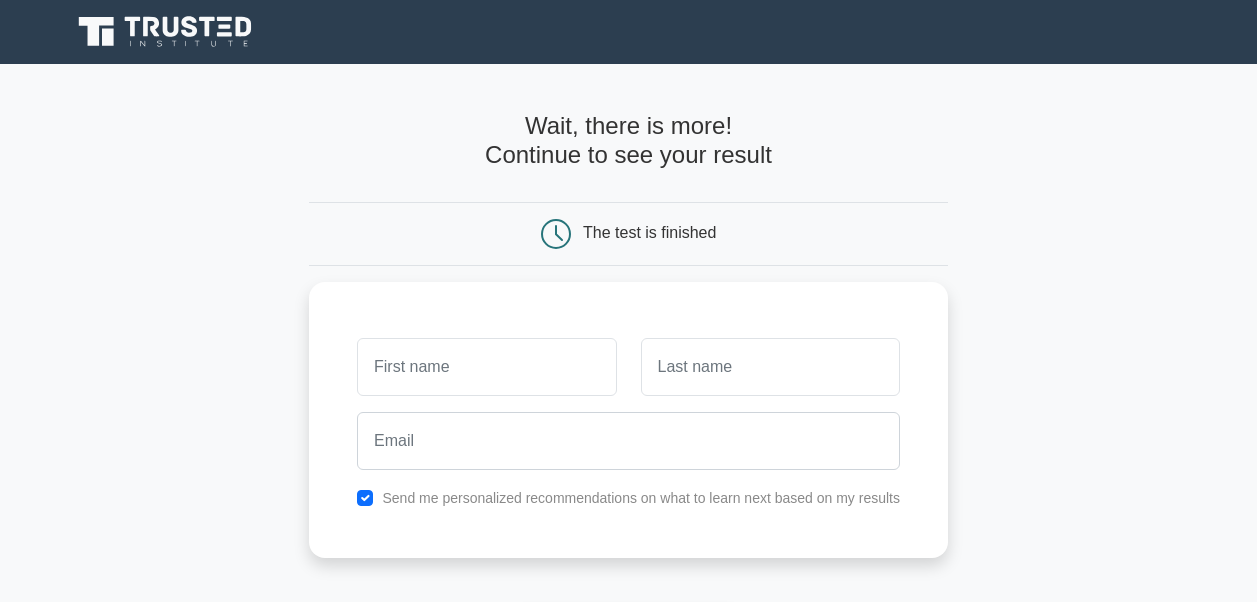 scroll, scrollTop: 0, scrollLeft: 0, axis: both 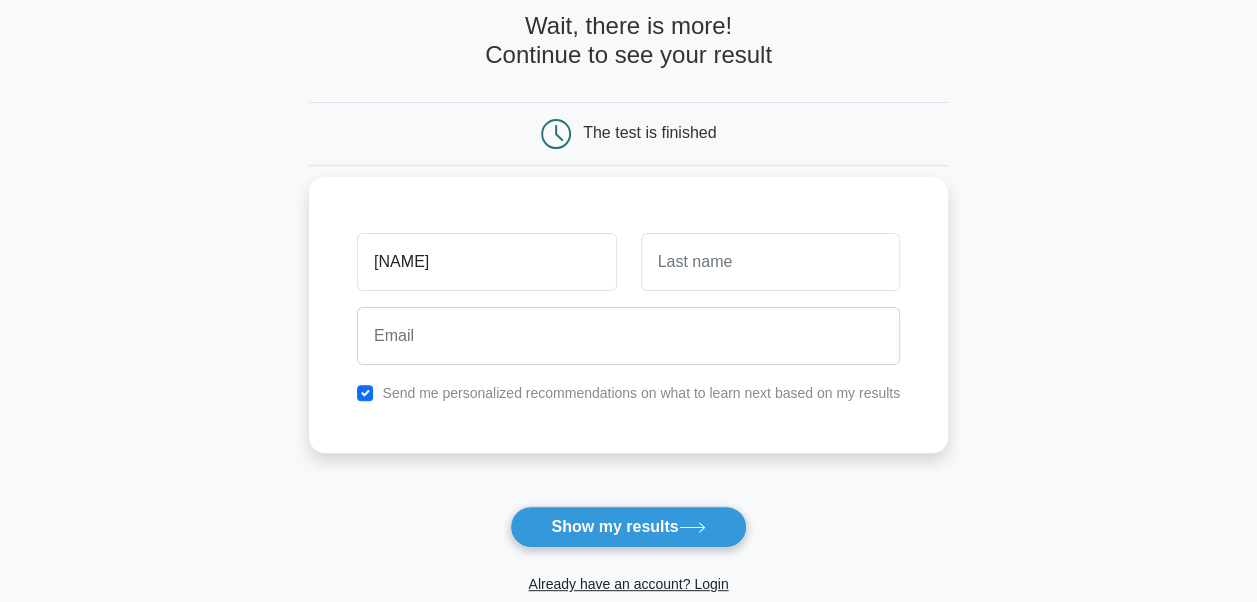 type on "chaima" 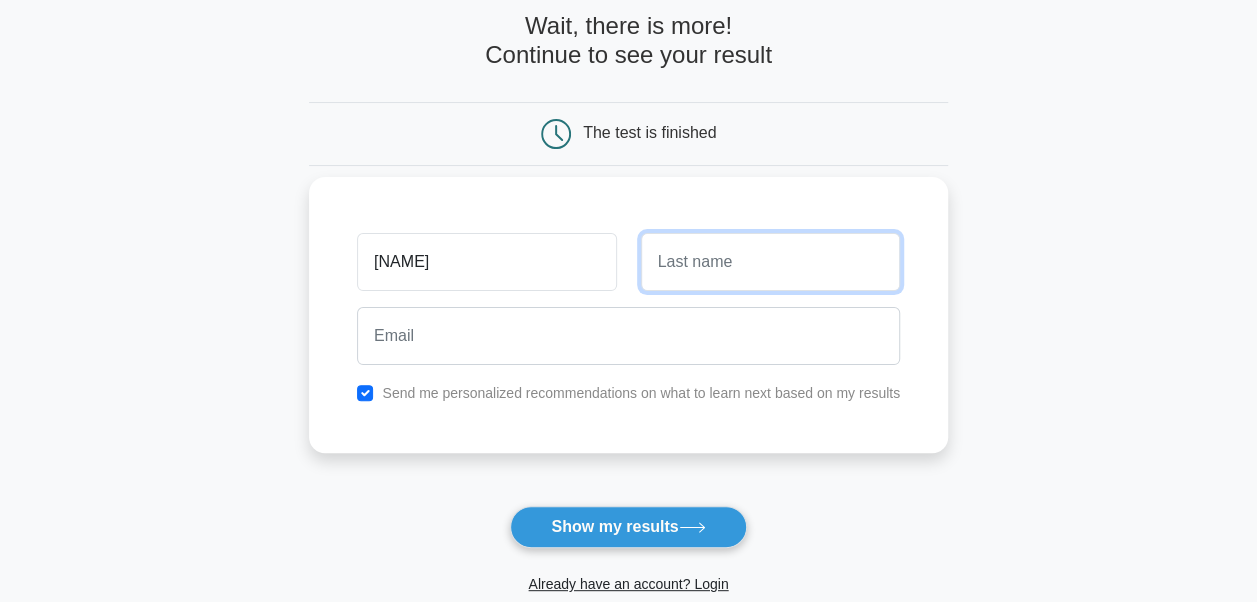 click at bounding box center (770, 262) 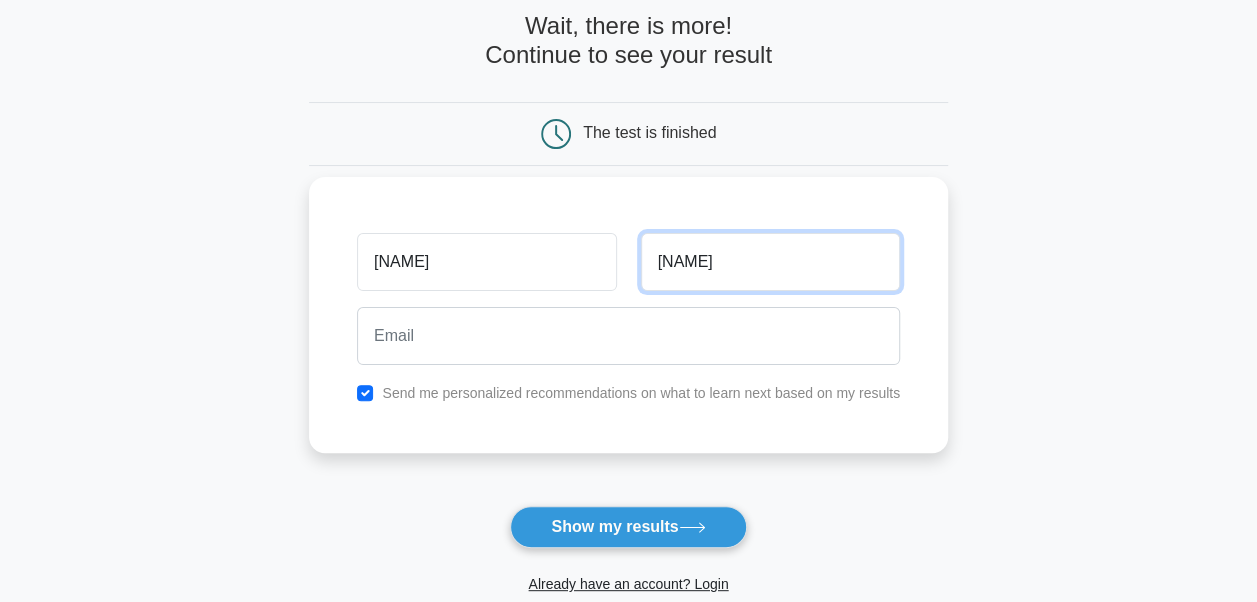 type on "bengagi" 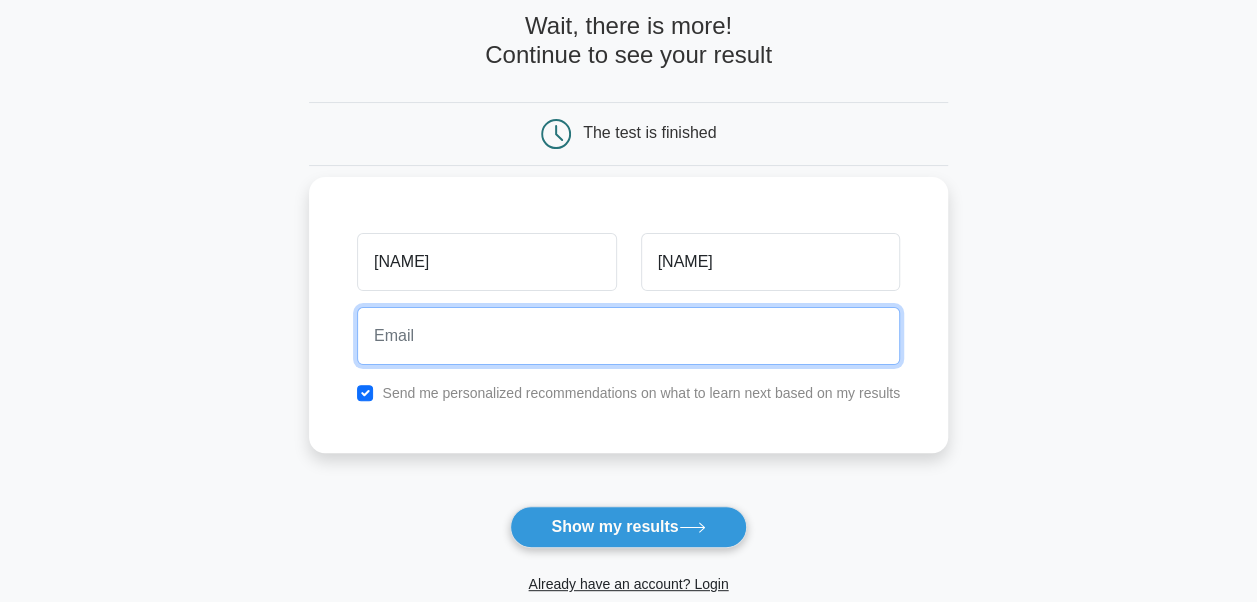 click at bounding box center [628, 336] 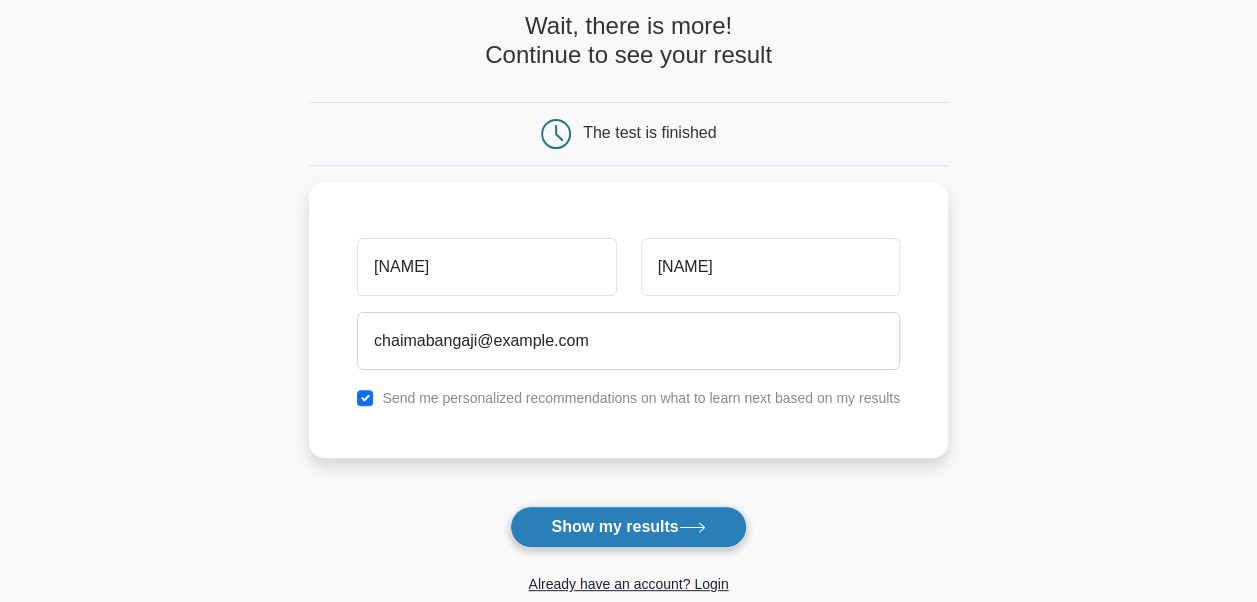 click on "Show my results" at bounding box center (628, 527) 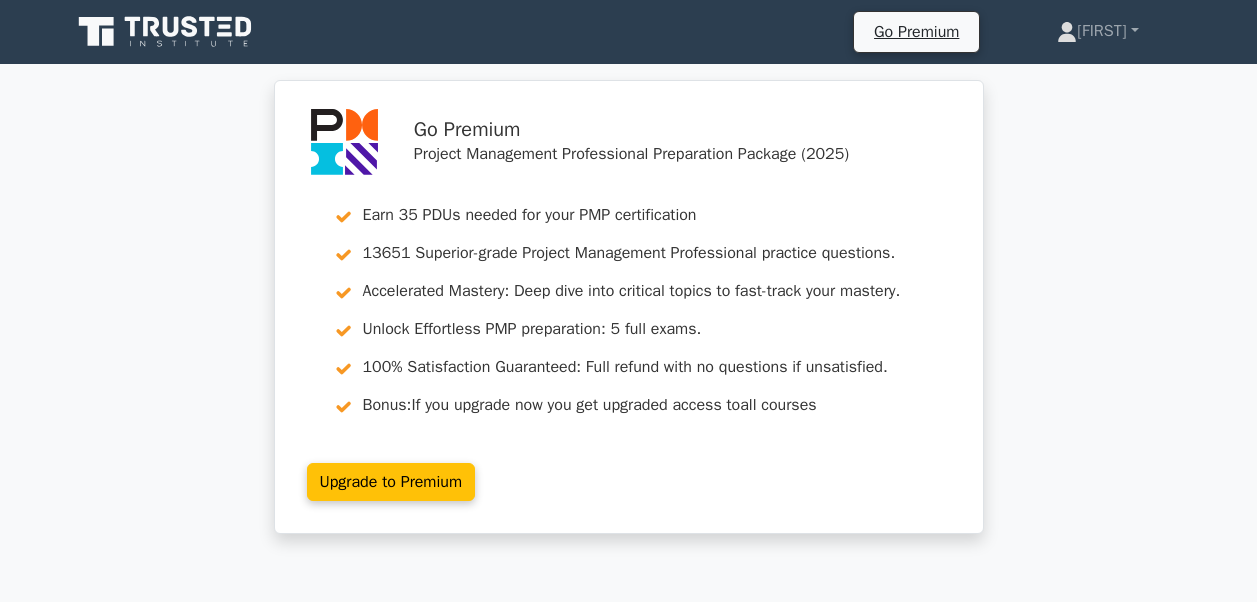 scroll, scrollTop: 0, scrollLeft: 0, axis: both 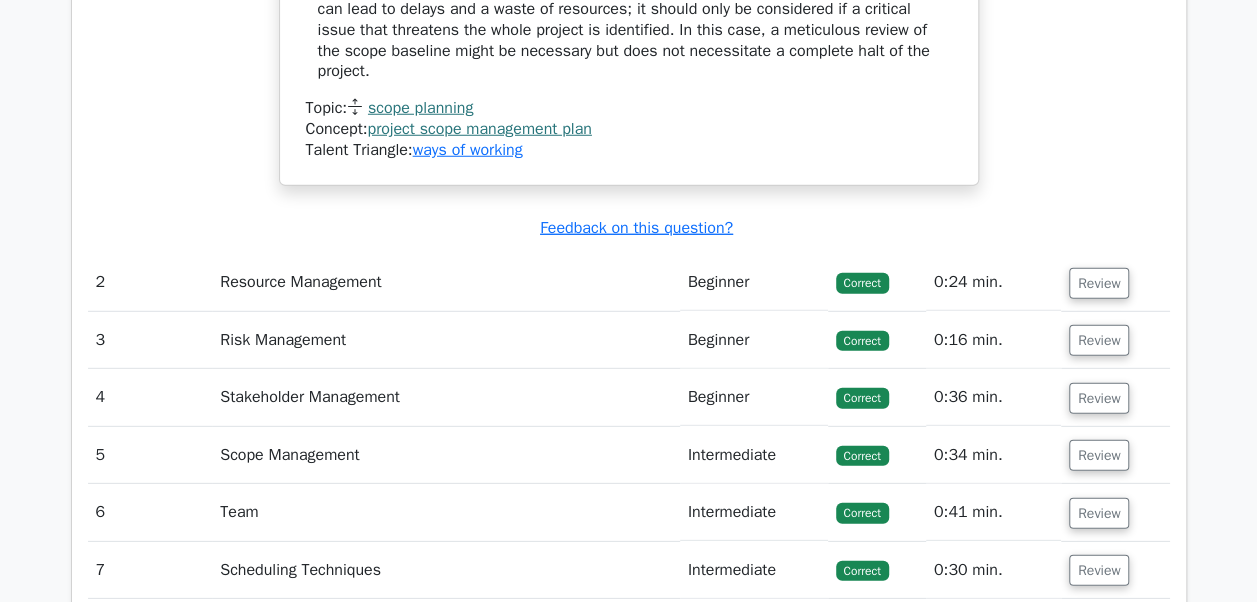 click on "Review" at bounding box center [1099, 743] 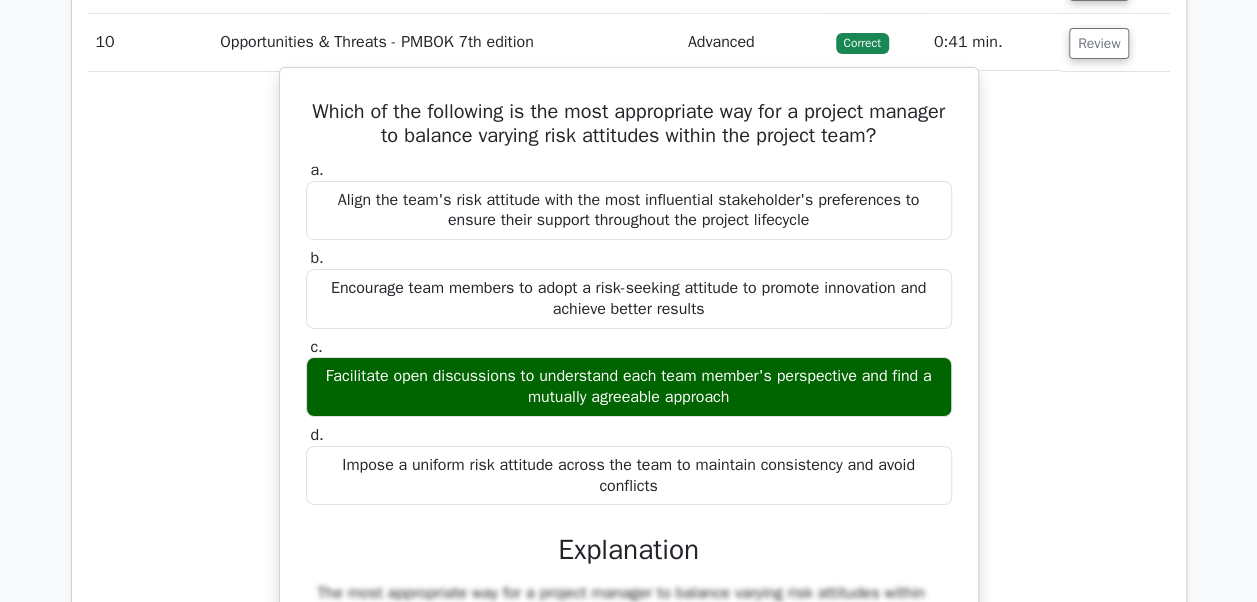 scroll, scrollTop: 3500, scrollLeft: 0, axis: vertical 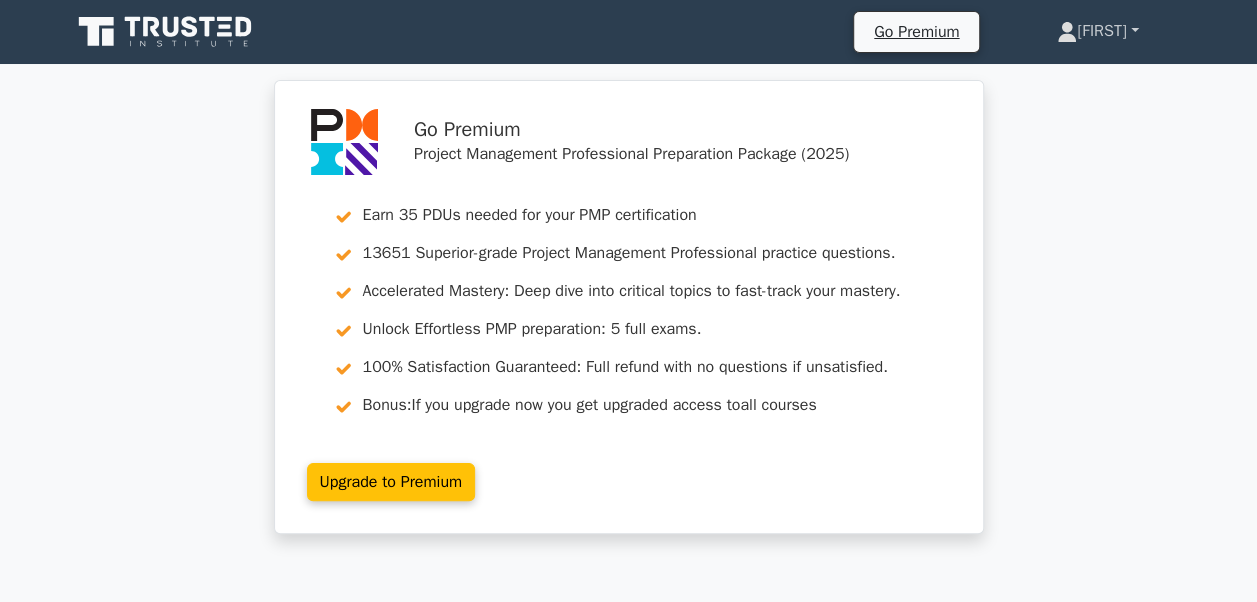 click on "[FIRST]" at bounding box center [1097, 31] 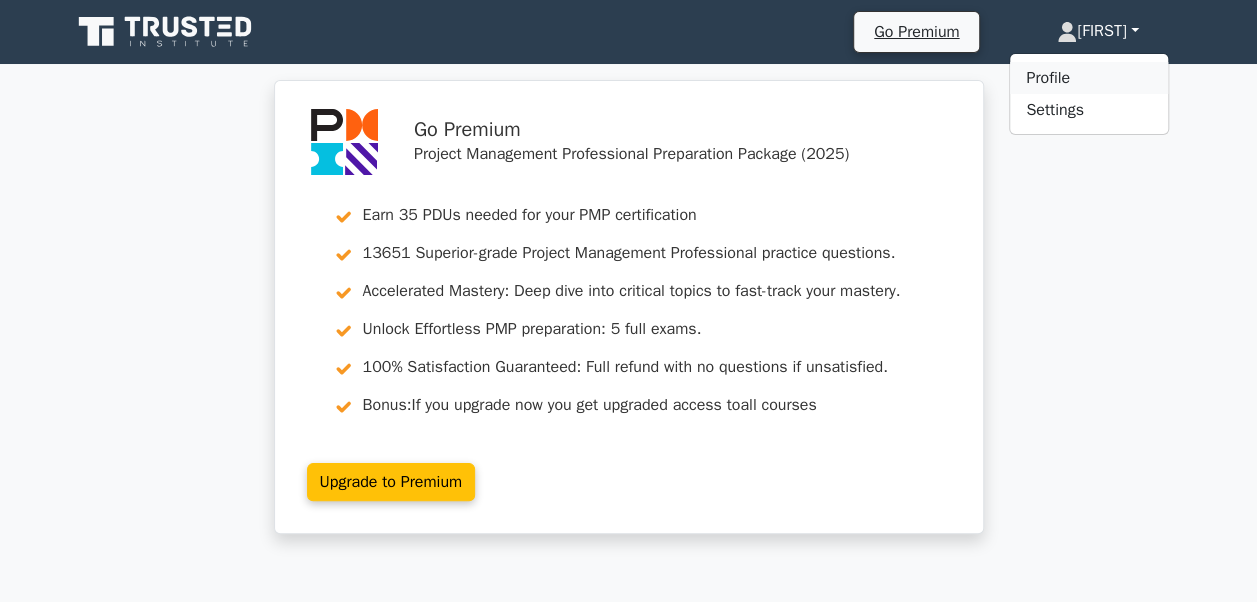 click on "Profile" at bounding box center [1089, 78] 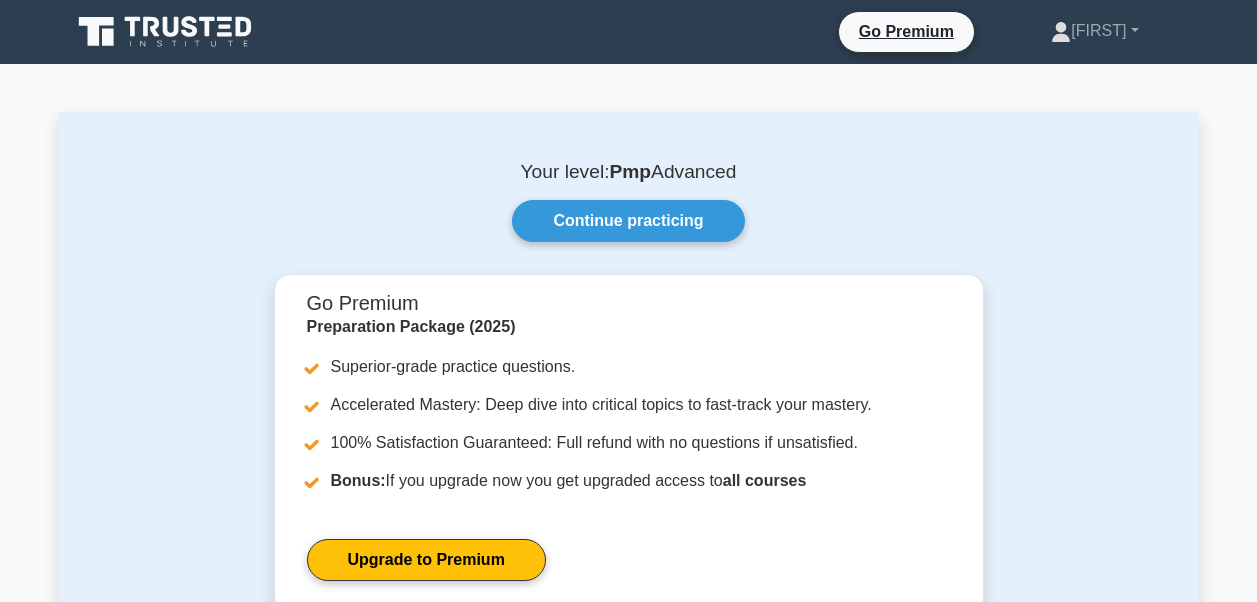 scroll, scrollTop: 0, scrollLeft: 0, axis: both 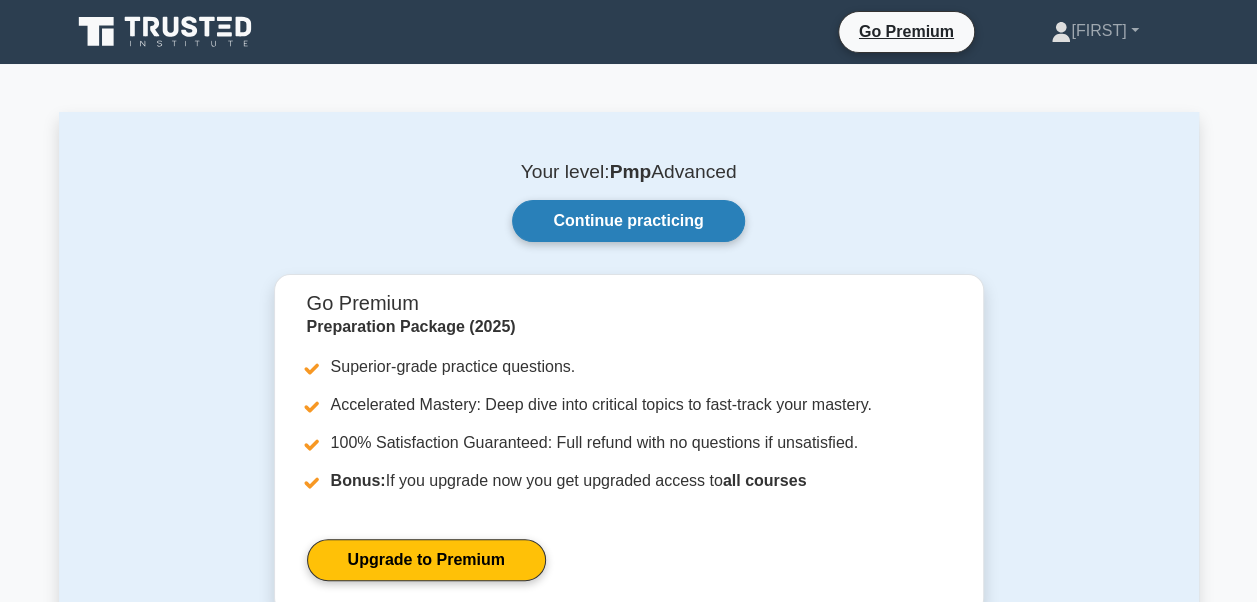click on "Continue practicing" at bounding box center (628, 221) 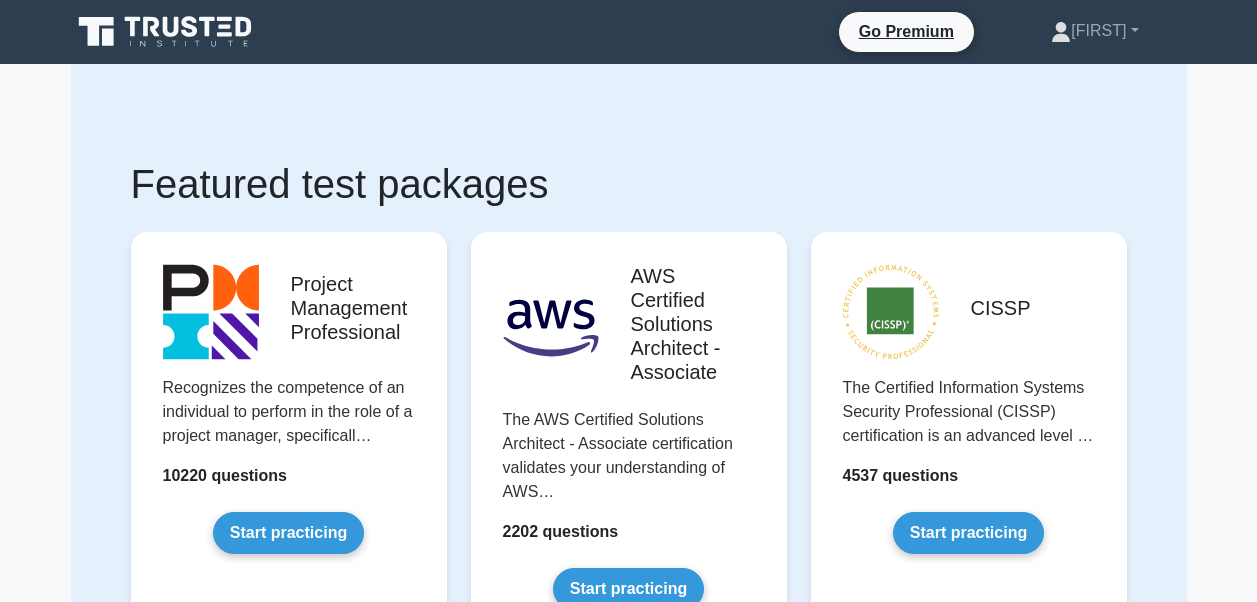 scroll, scrollTop: 0, scrollLeft: 0, axis: both 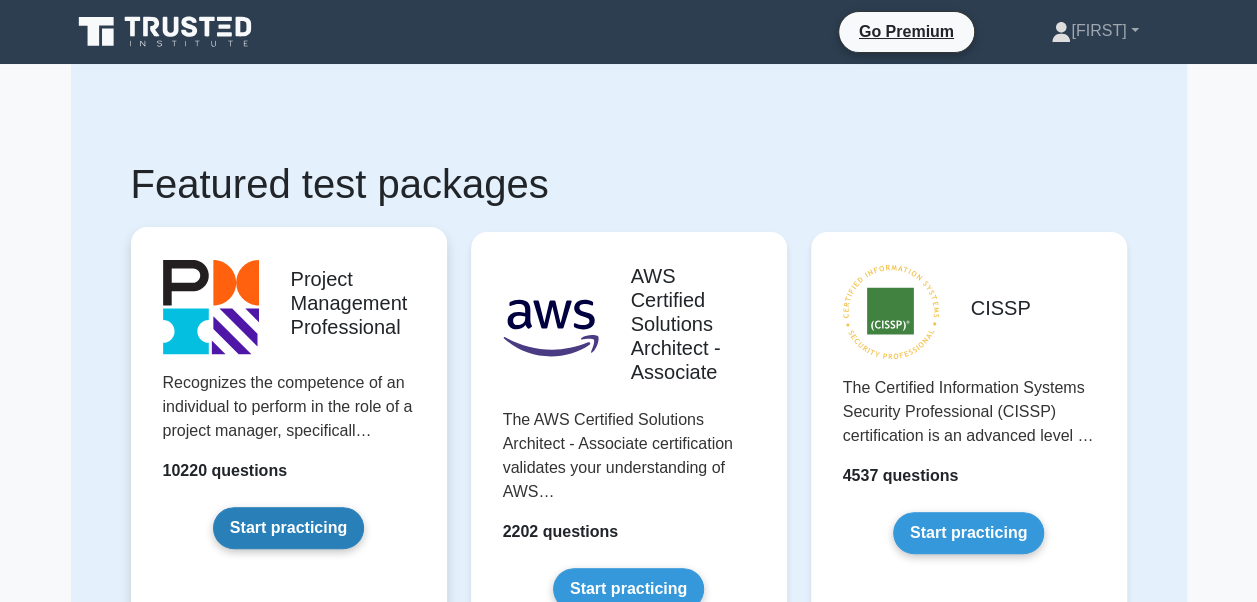 click on "Start practicing" at bounding box center [288, 528] 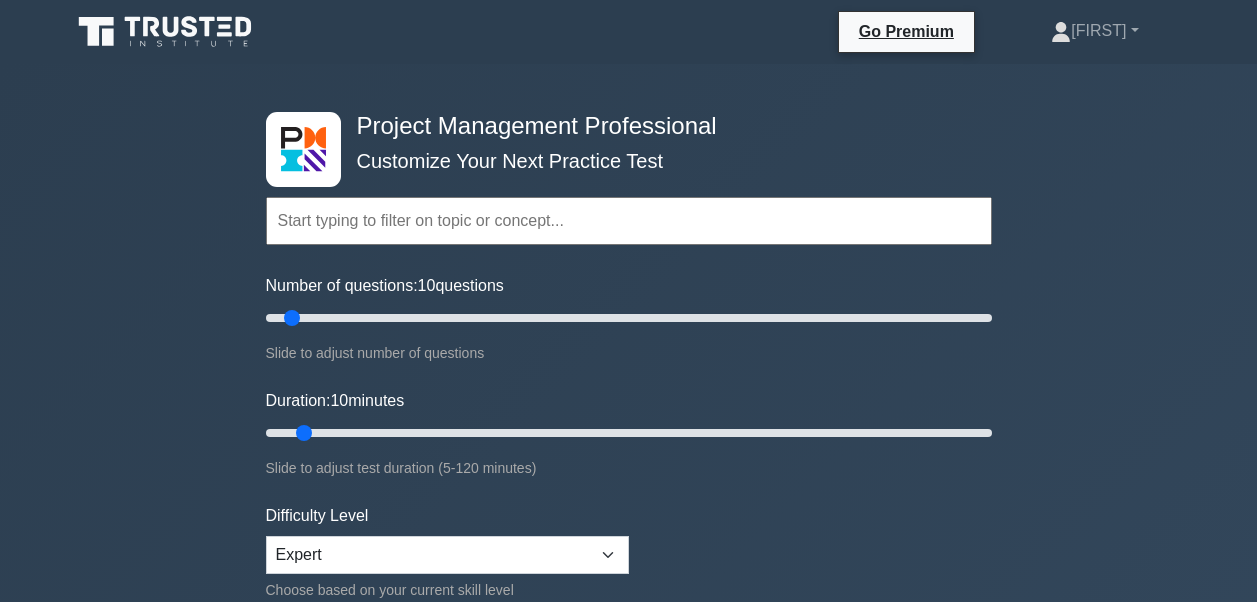 scroll, scrollTop: 0, scrollLeft: 0, axis: both 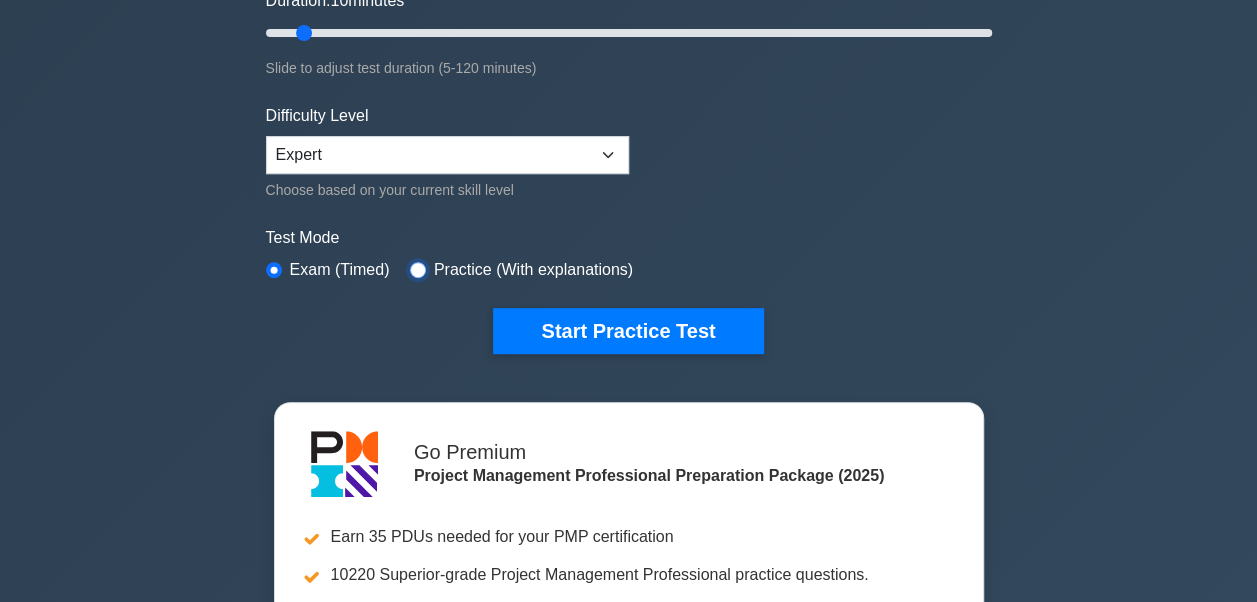 click at bounding box center (418, 270) 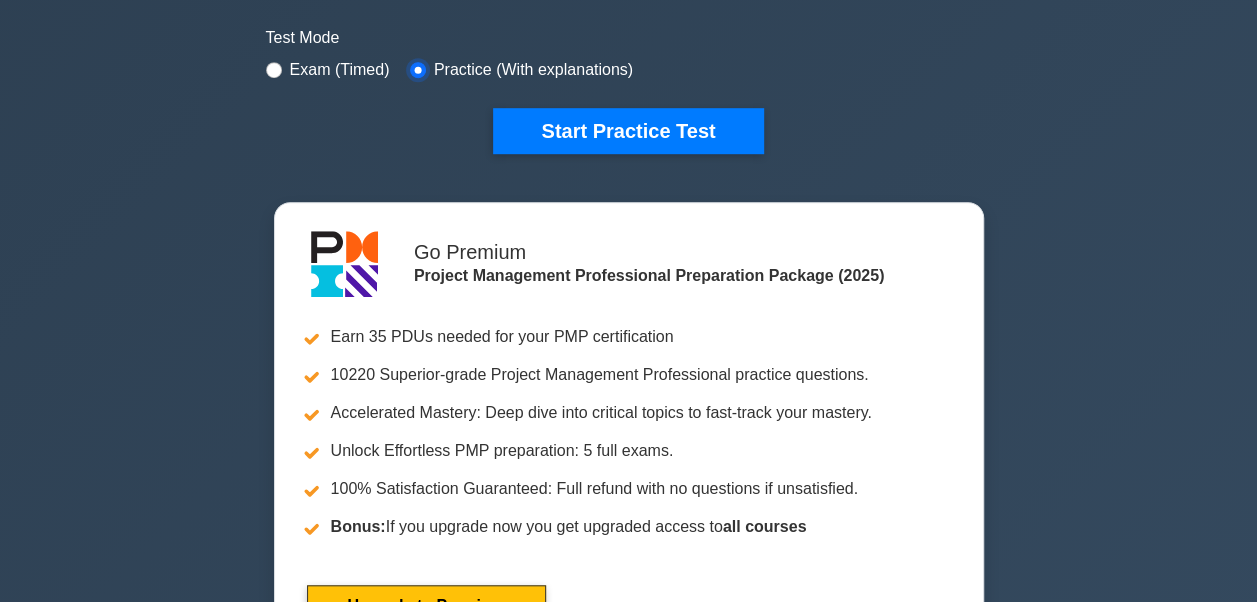 scroll, scrollTop: 300, scrollLeft: 0, axis: vertical 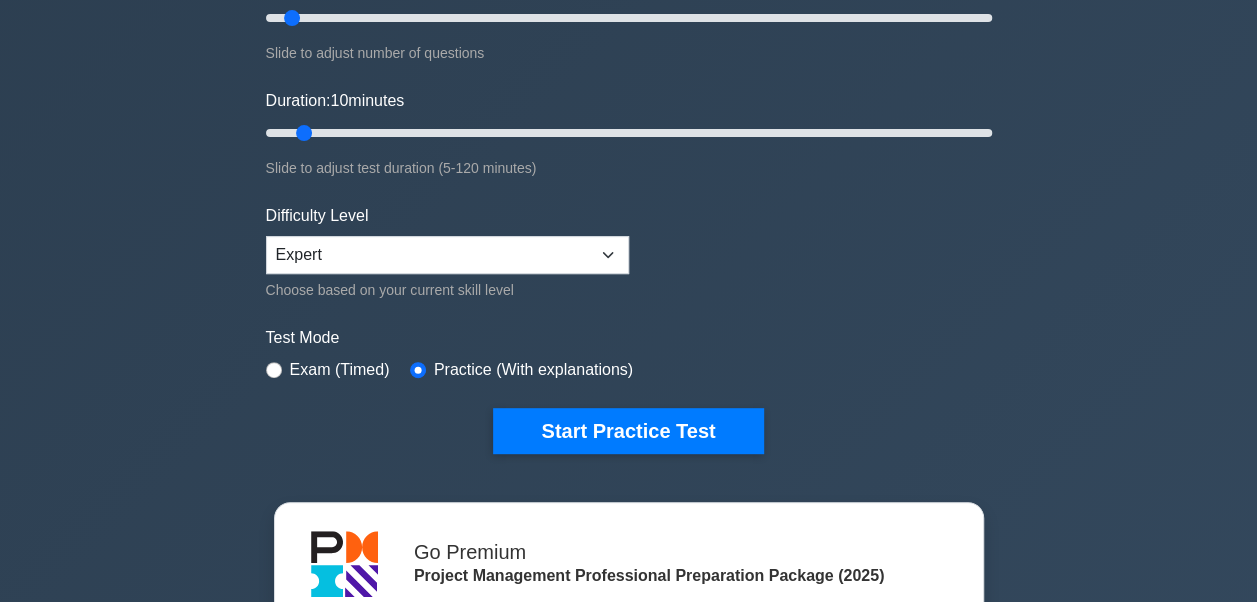 click on "Exam (Timed)" at bounding box center (328, 370) 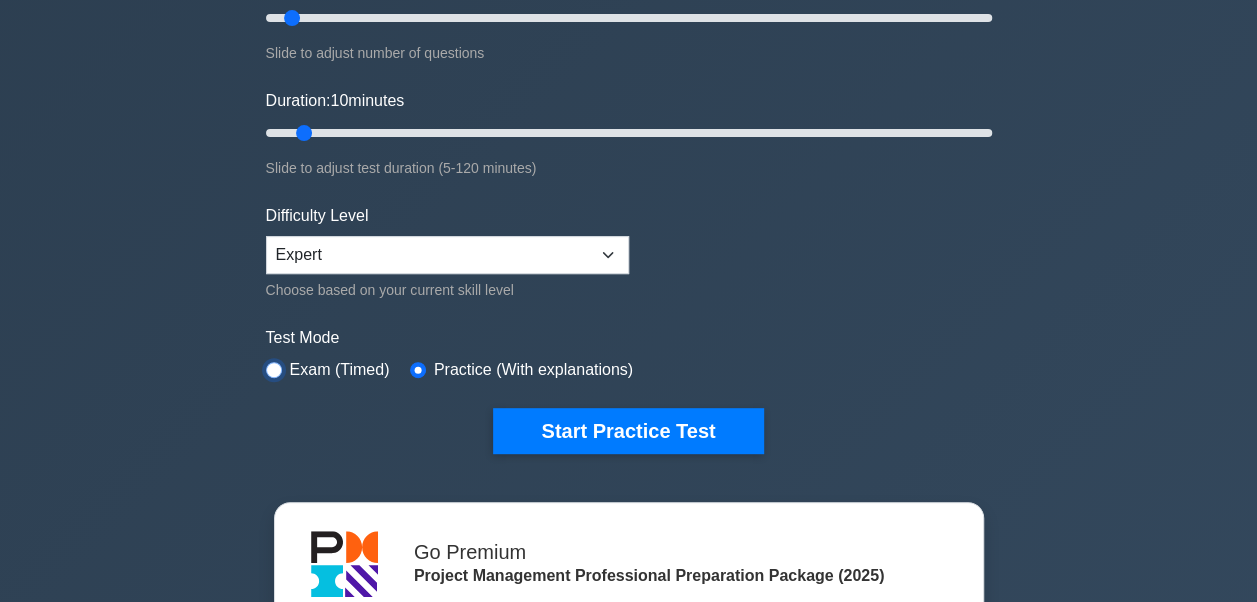 click at bounding box center [274, 370] 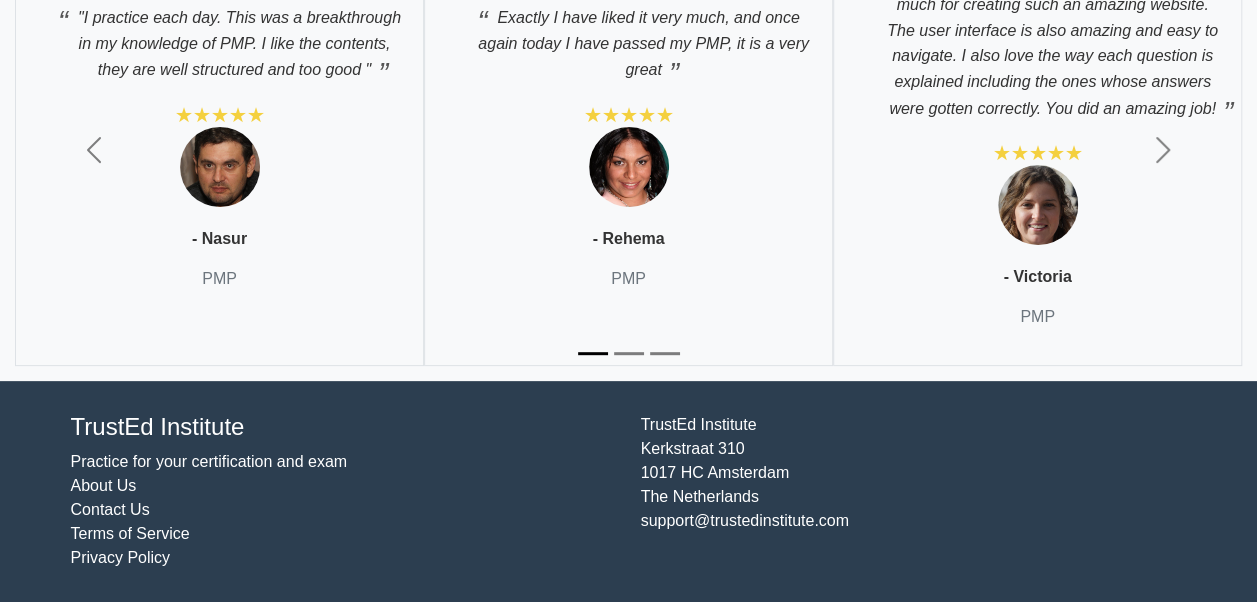 scroll, scrollTop: 9096, scrollLeft: 0, axis: vertical 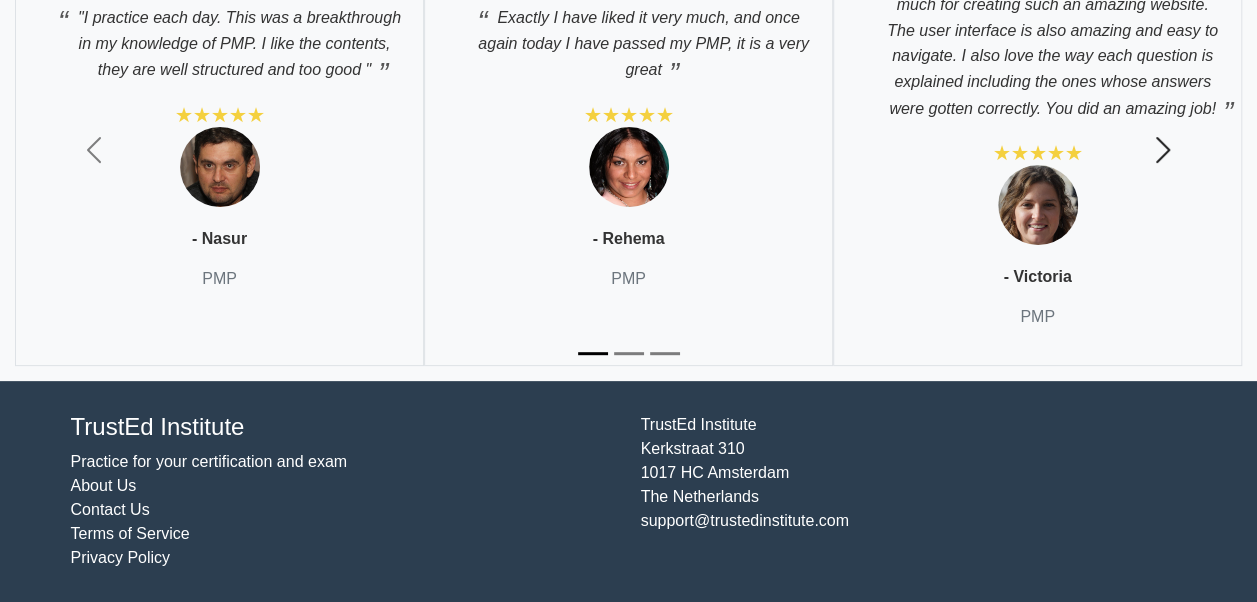 click at bounding box center (1163, 150) 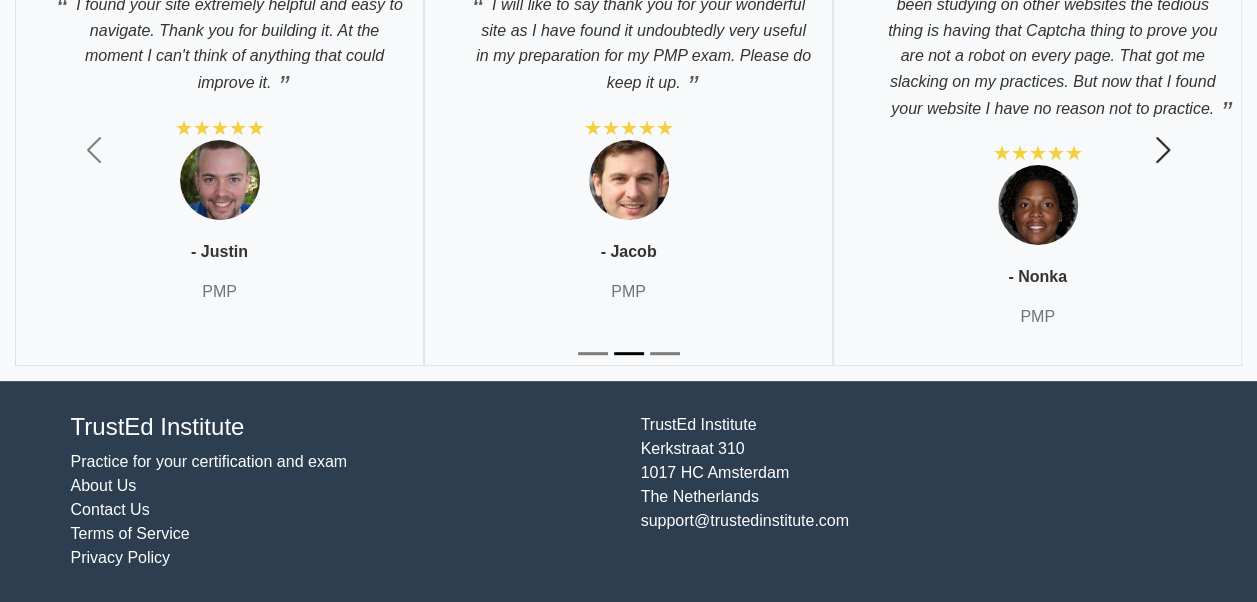 click on "Next" at bounding box center (1162, 151) 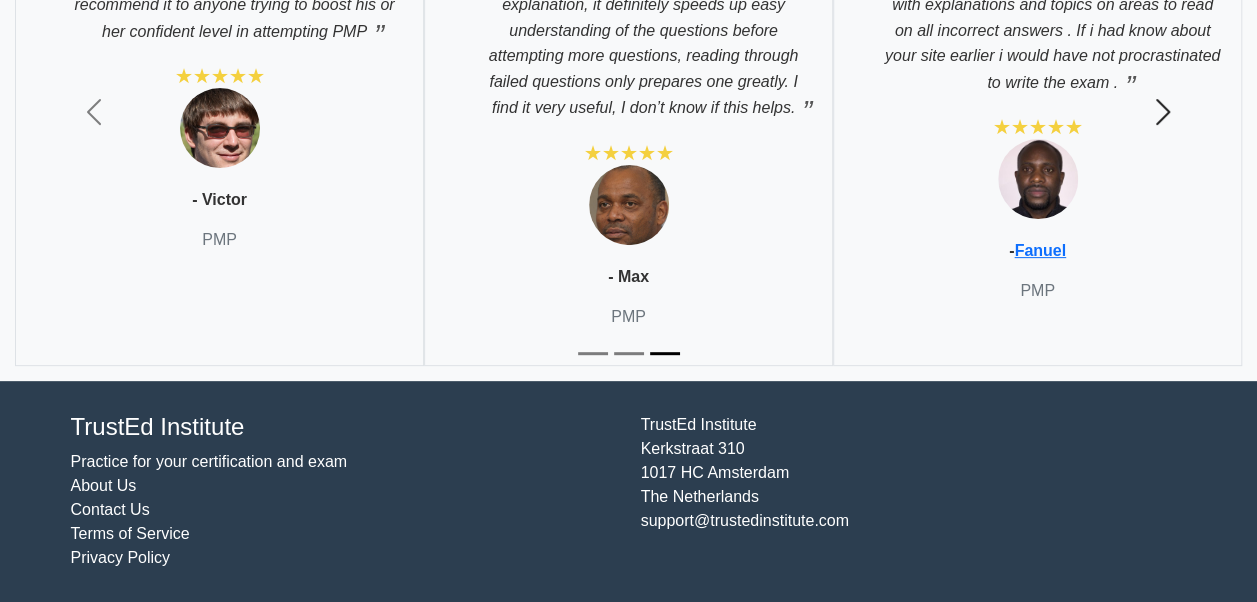 scroll, scrollTop: 8696, scrollLeft: 0, axis: vertical 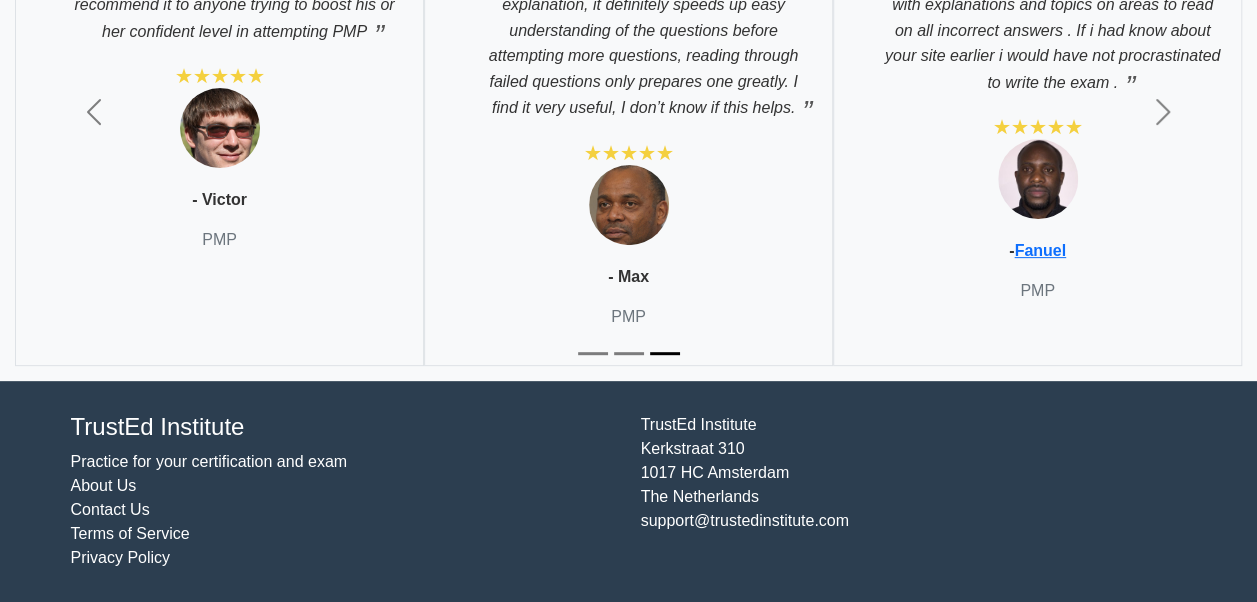 click on "Upgrade to Premium" at bounding box center (465, -240) 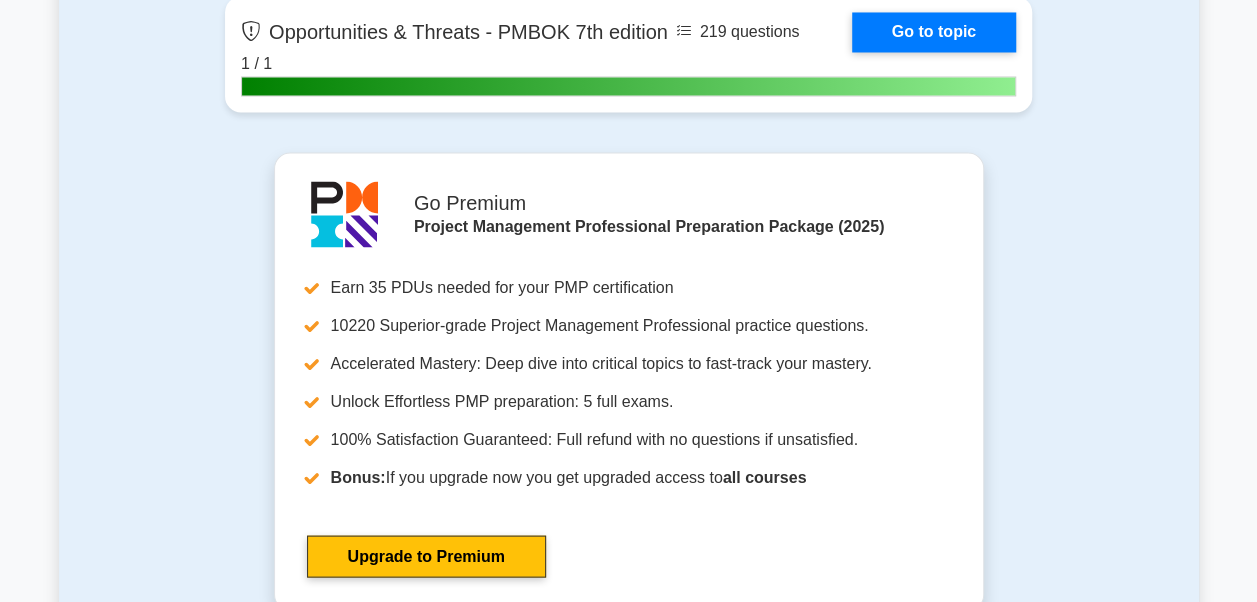 scroll, scrollTop: 5296, scrollLeft: 0, axis: vertical 